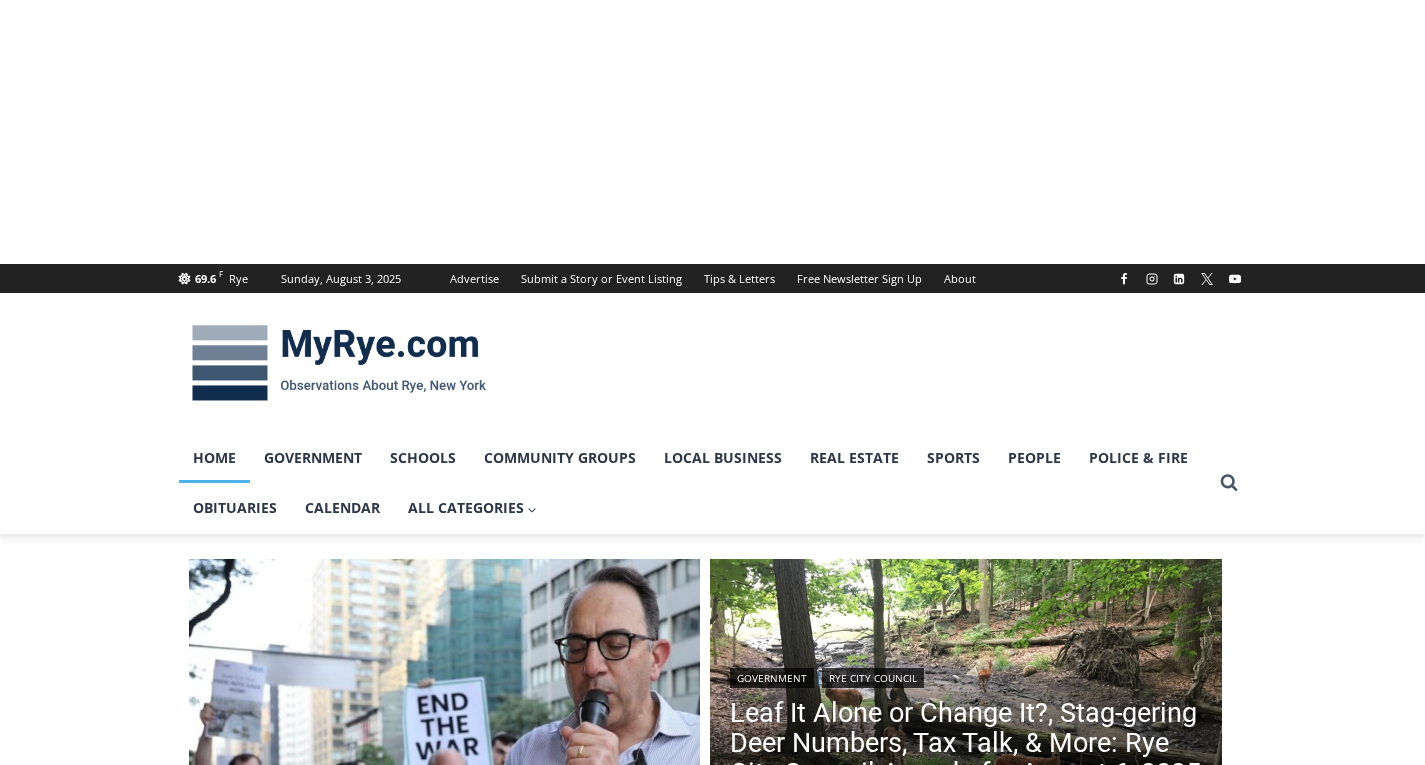 scroll, scrollTop: 0, scrollLeft: 0, axis: both 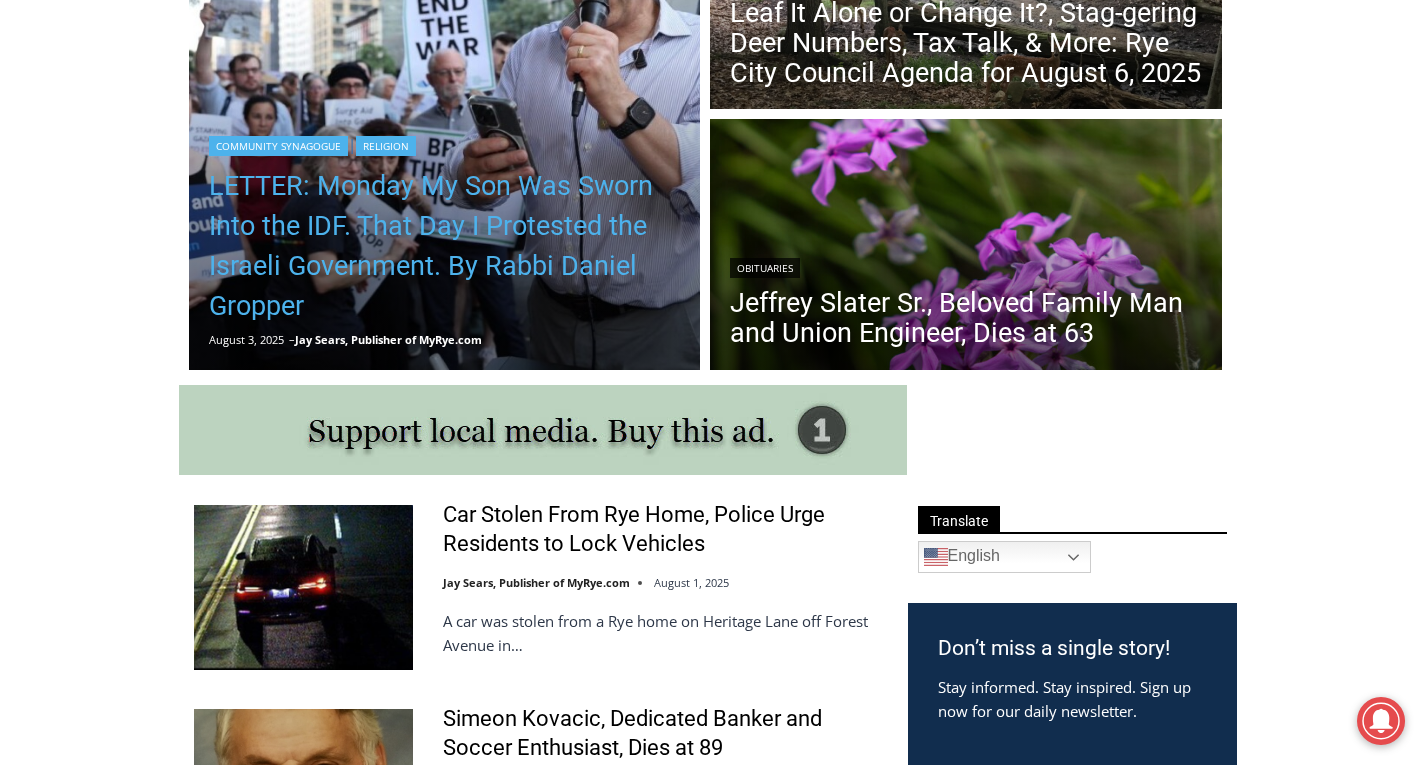 click on "LETTER: Monday My Son Was Sworn Into the IDF. That Day I Protested the Israeli Government. By Rabbi Daniel Gropper" at bounding box center [445, 246] 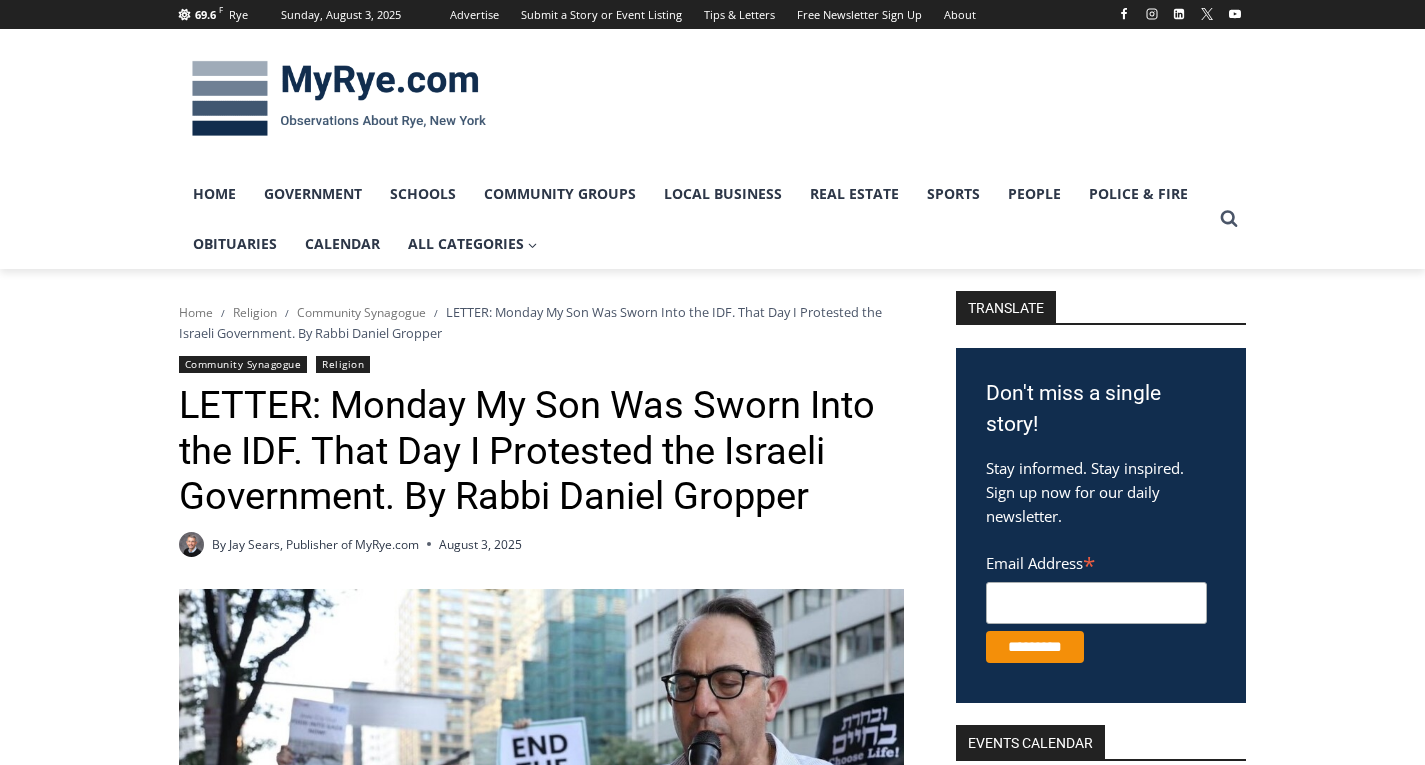 scroll, scrollTop: 0, scrollLeft: 0, axis: both 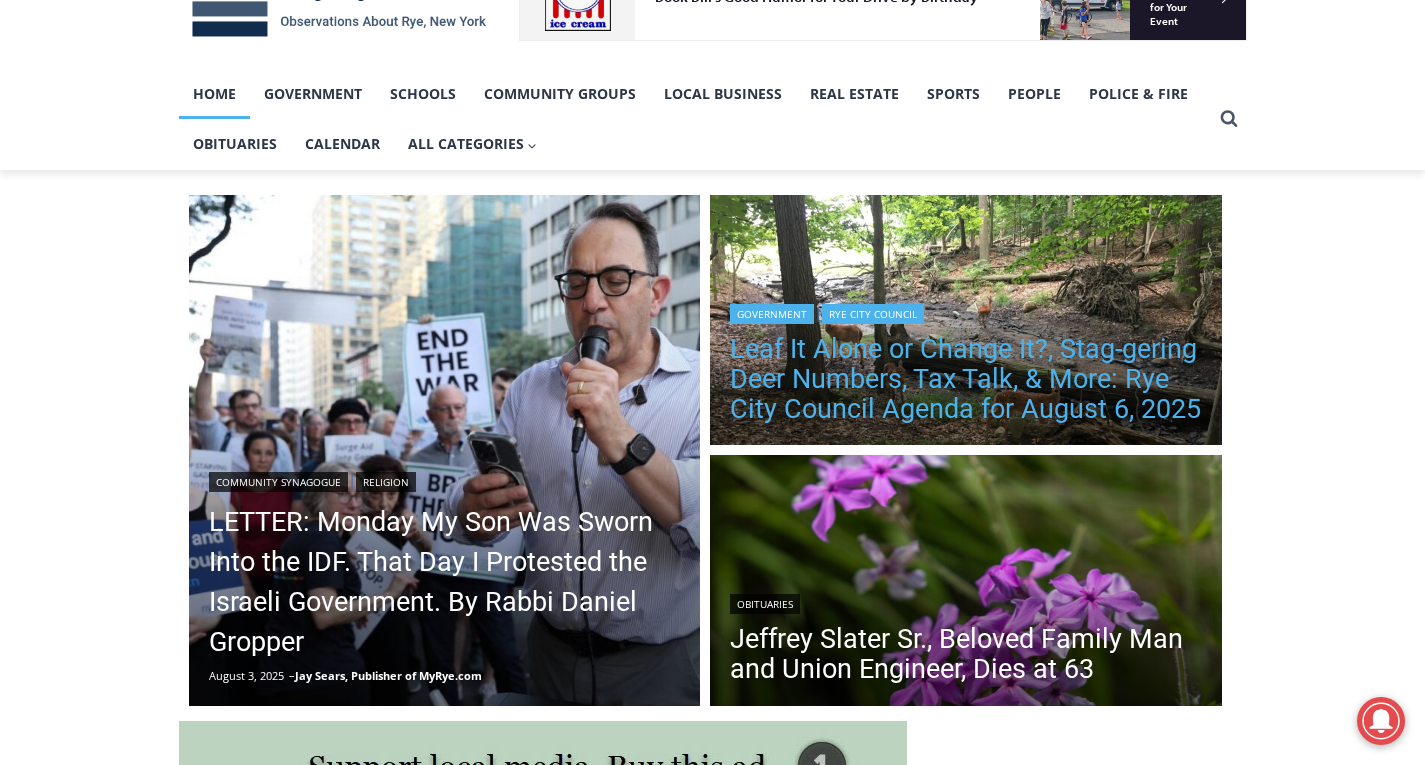 click on "Leaf It Alone or Change It?, Stag-gering Deer Numbers, Tax Talk, & More: Rye City Council Agenda for August 6, 2025" at bounding box center [966, 379] 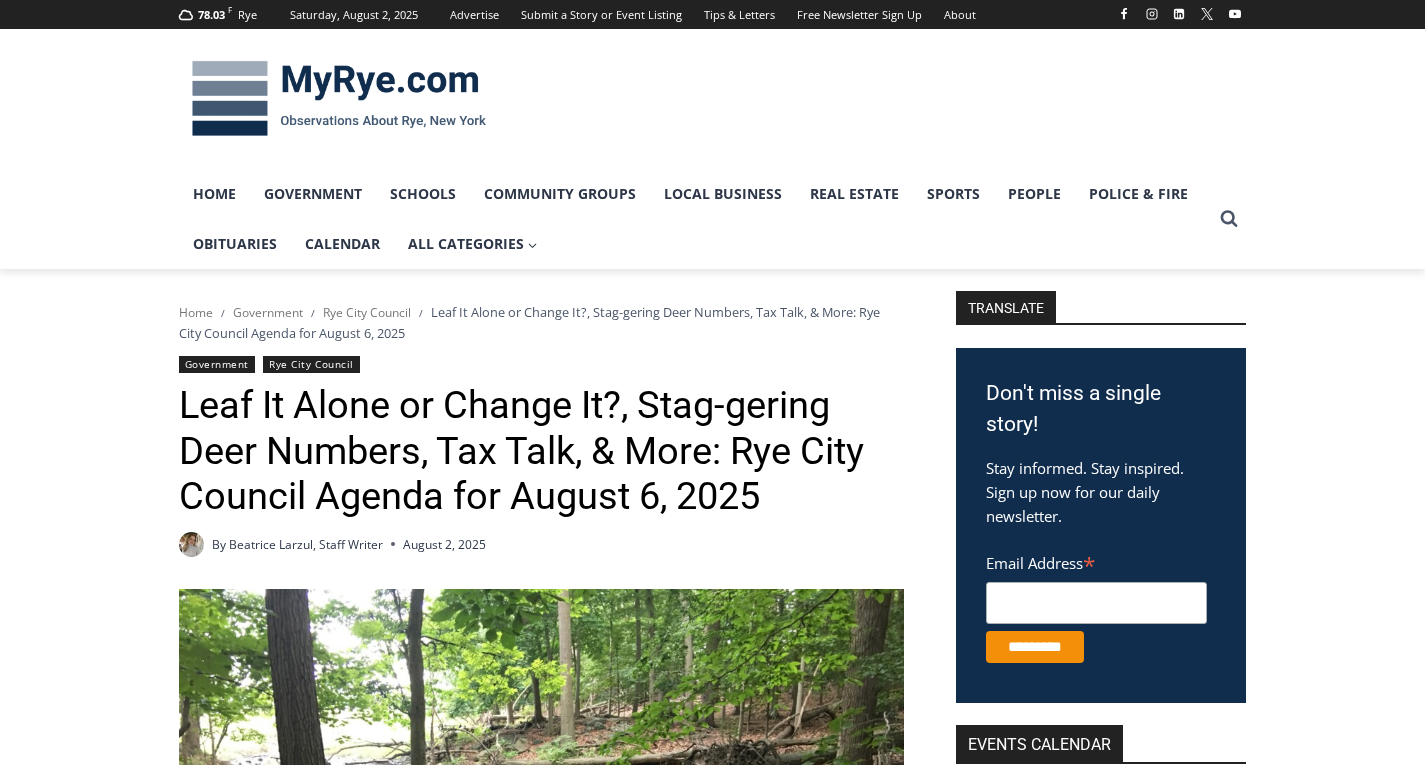 scroll, scrollTop: 0, scrollLeft: 0, axis: both 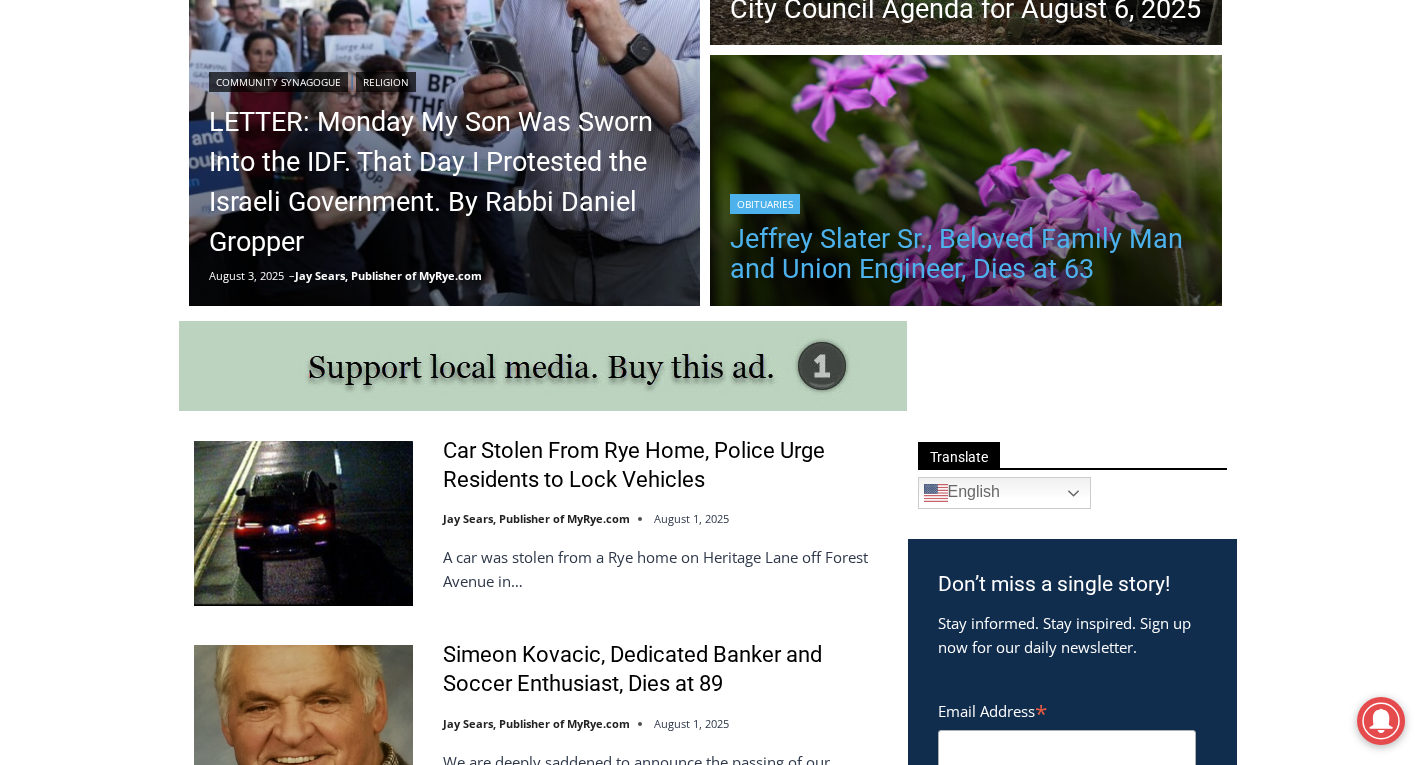 click on "Jeffrey Slater Sr., Beloved Family Man and Union Engineer, Dies at 63" at bounding box center [966, 254] 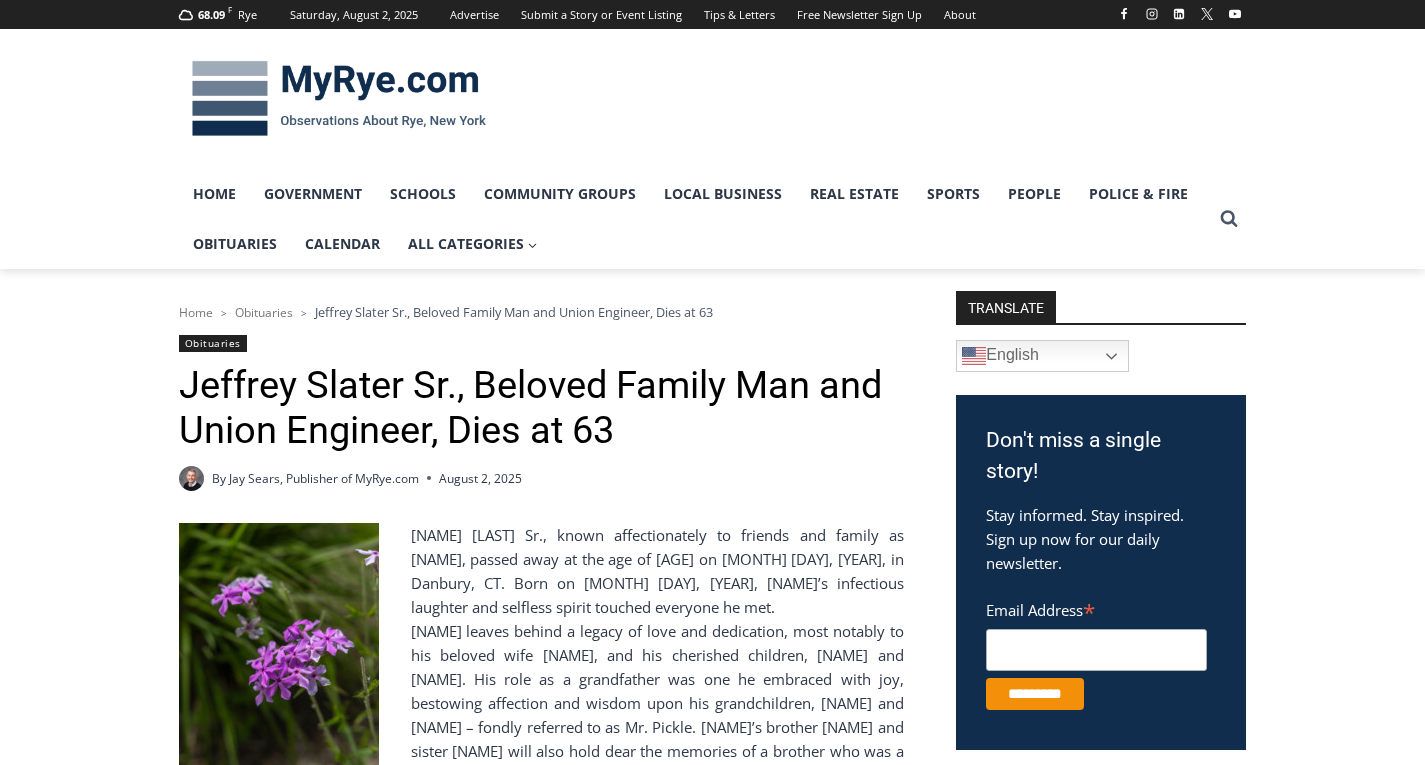 scroll, scrollTop: 0, scrollLeft: 0, axis: both 